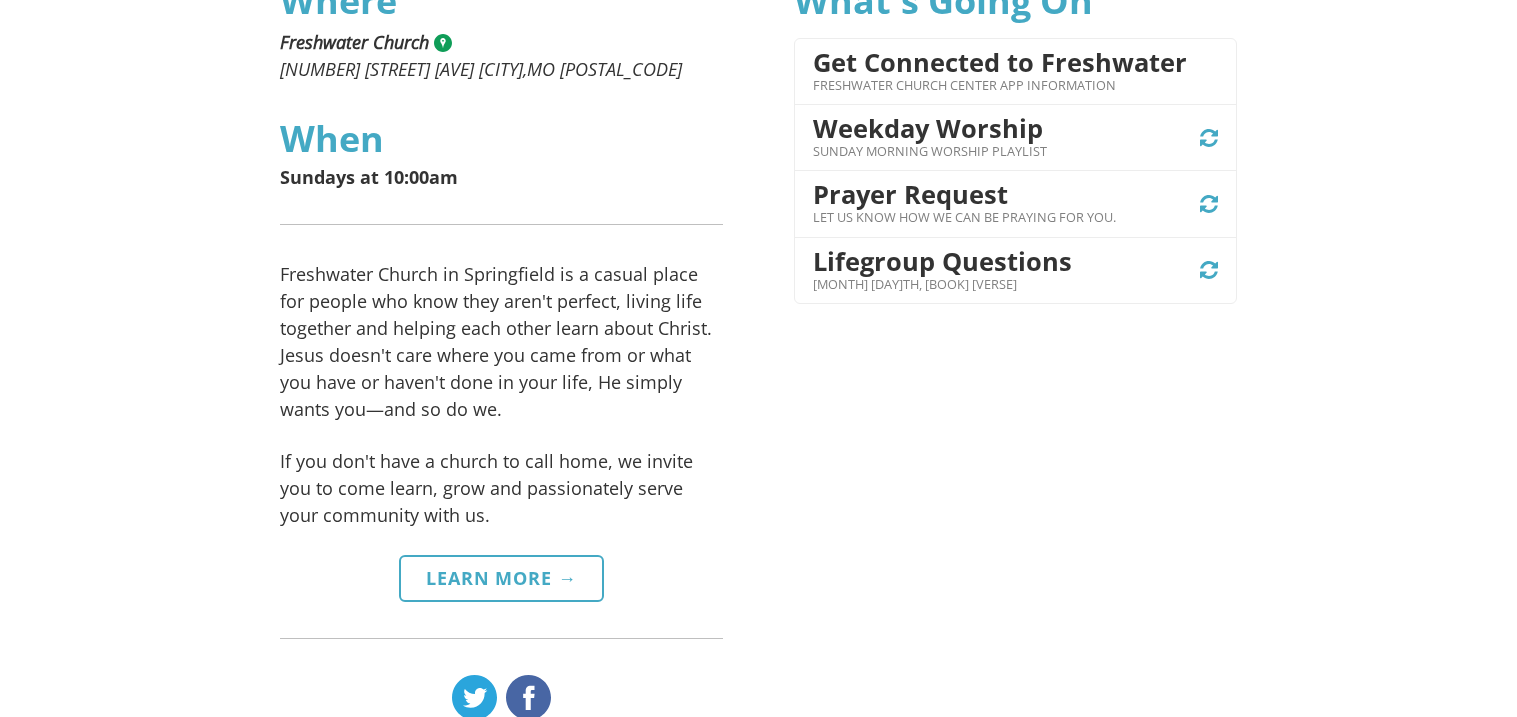 scroll, scrollTop: 595, scrollLeft: 0, axis: vertical 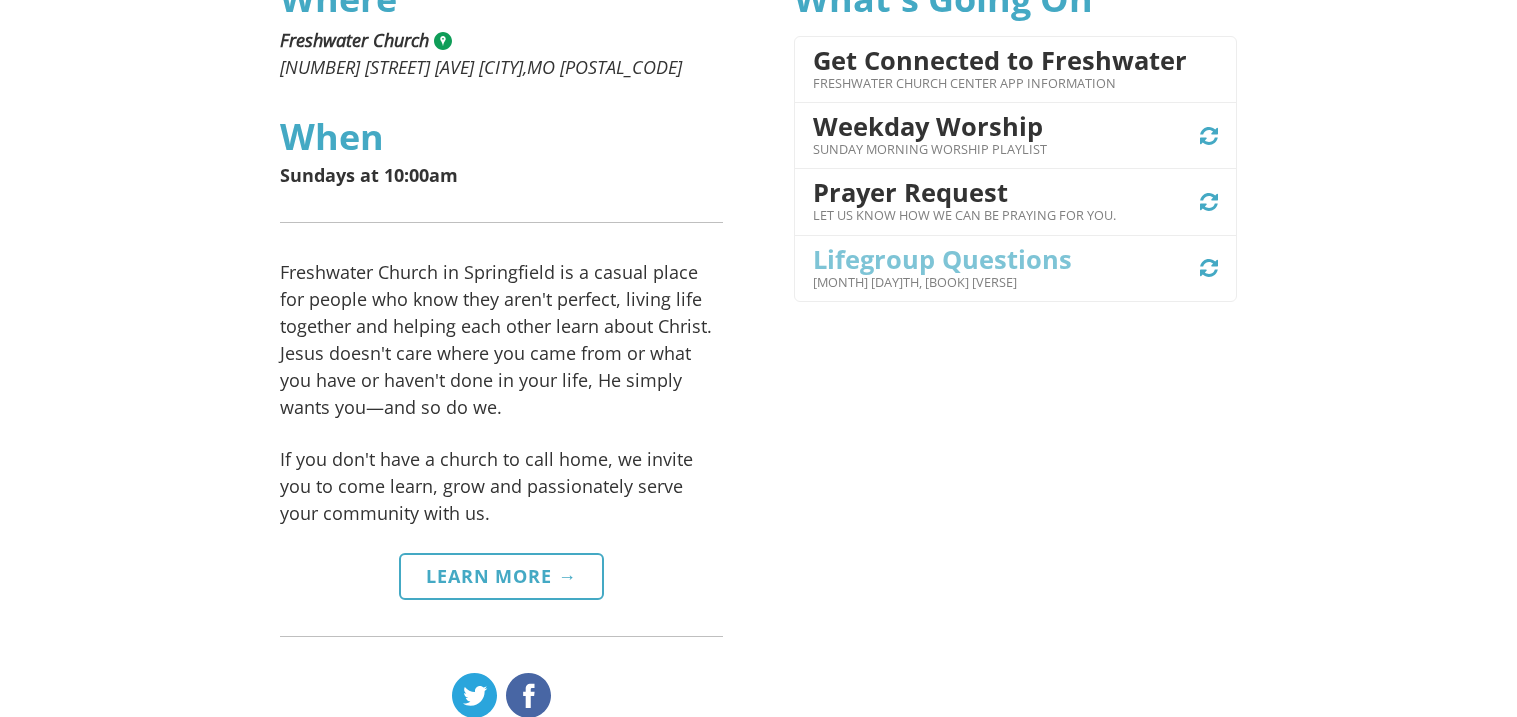 click on "[MONTH] [DAY]th, [BOOK] [VERSE]" at bounding box center [942, 282] 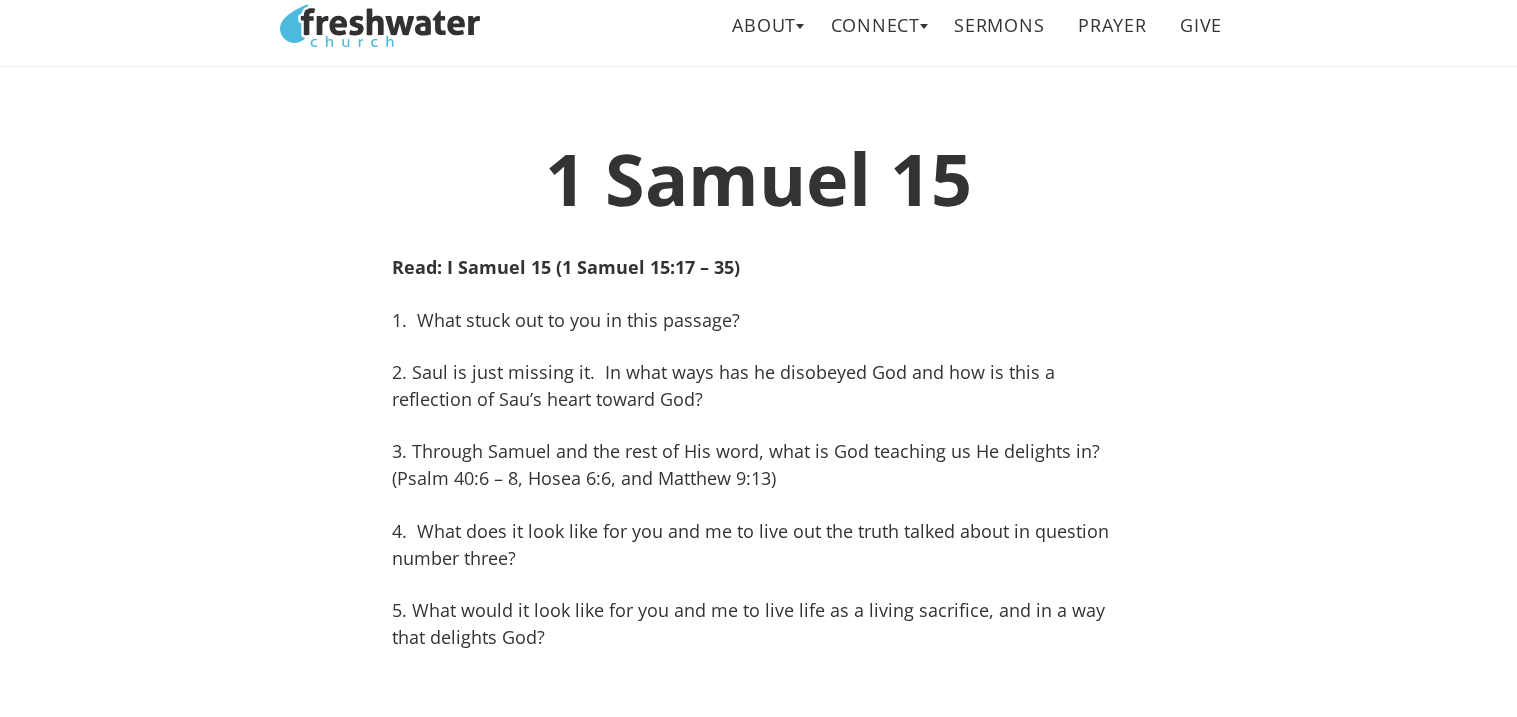 scroll, scrollTop: 41, scrollLeft: 0, axis: vertical 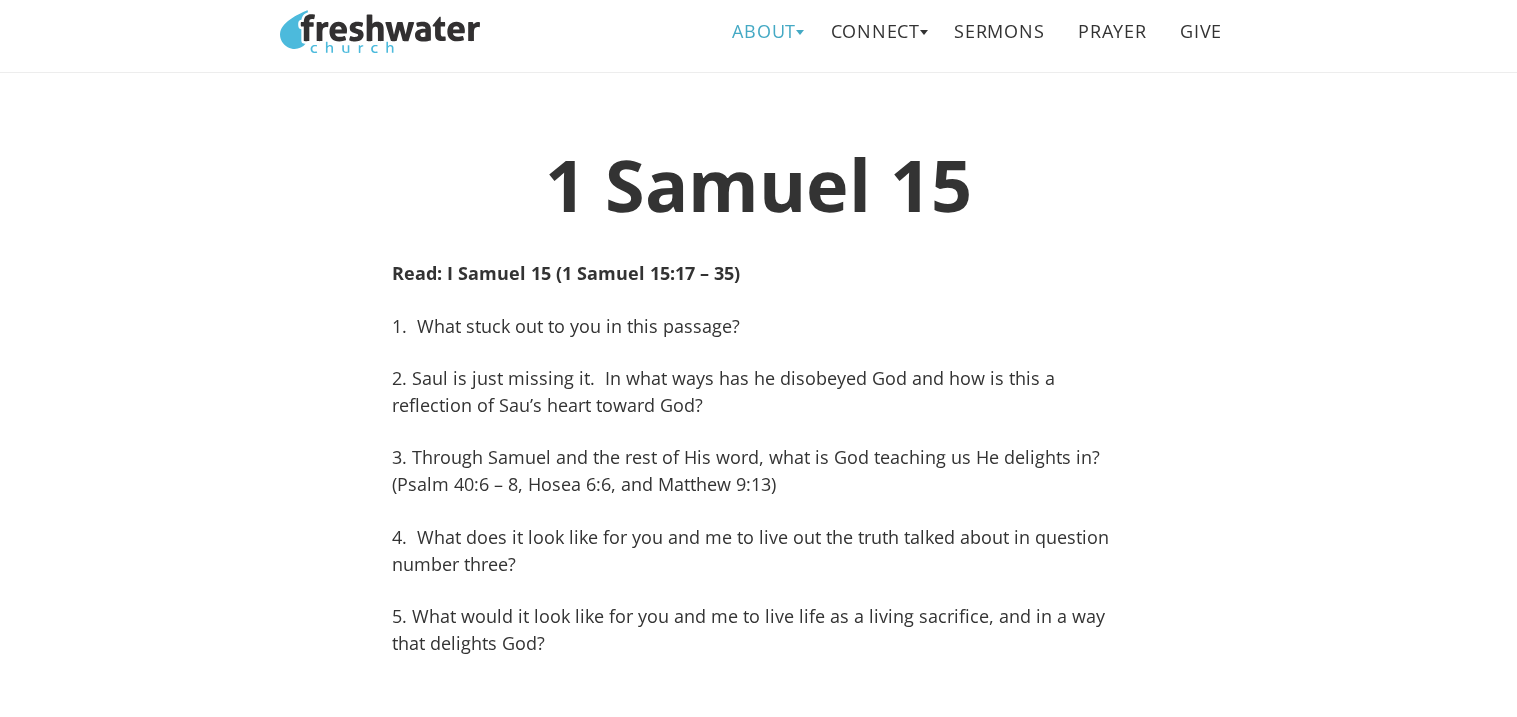 click on "About" at bounding box center (764, 31) 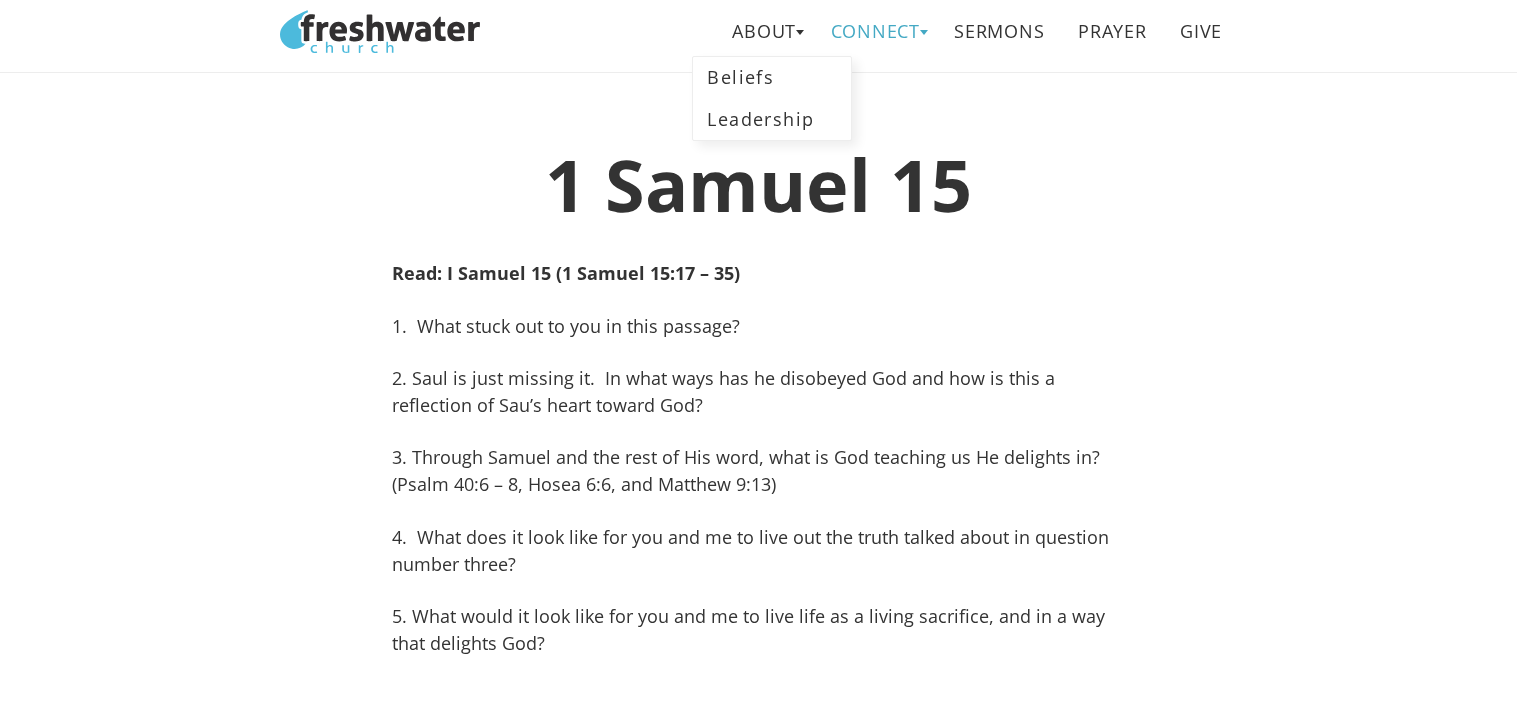 click on "Connect" at bounding box center (875, 31) 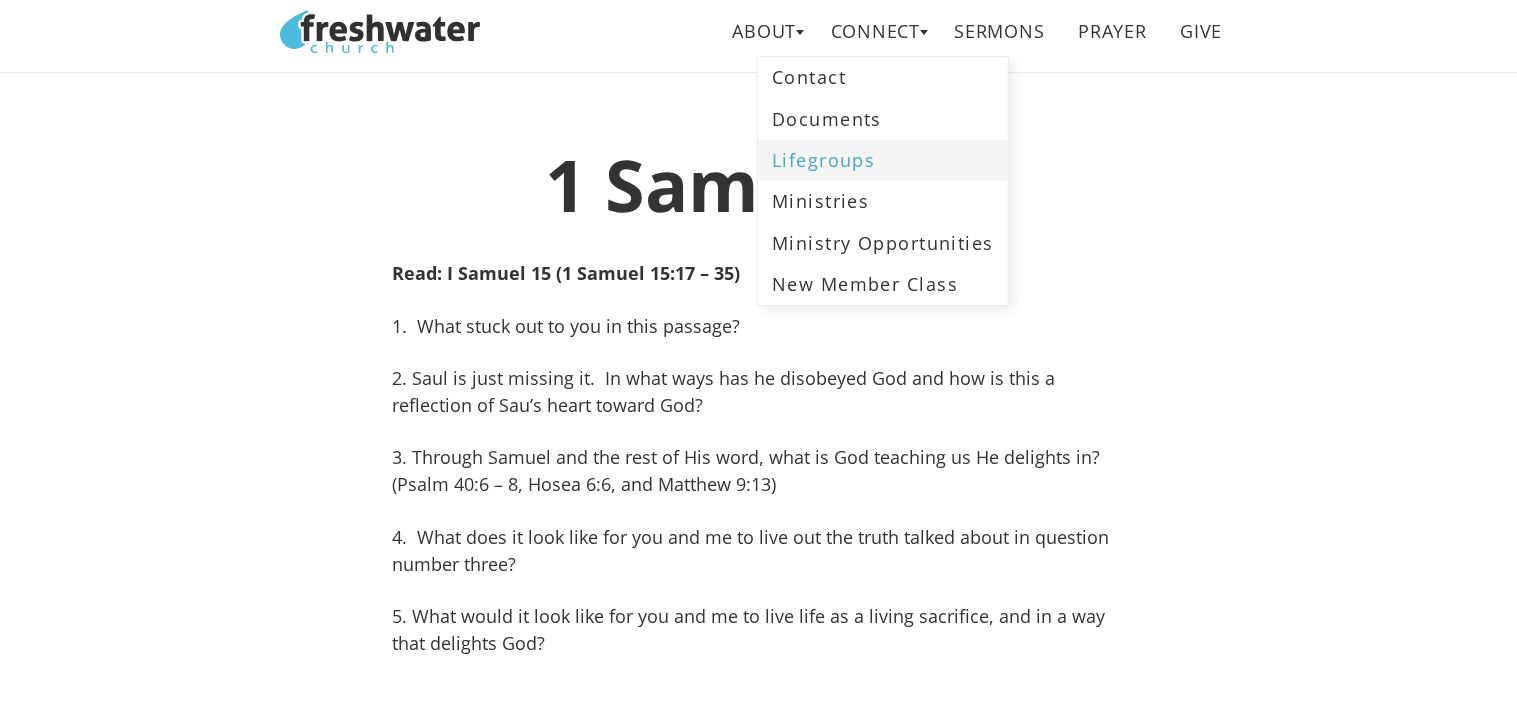 click on "Lifegroups" at bounding box center (883, 160) 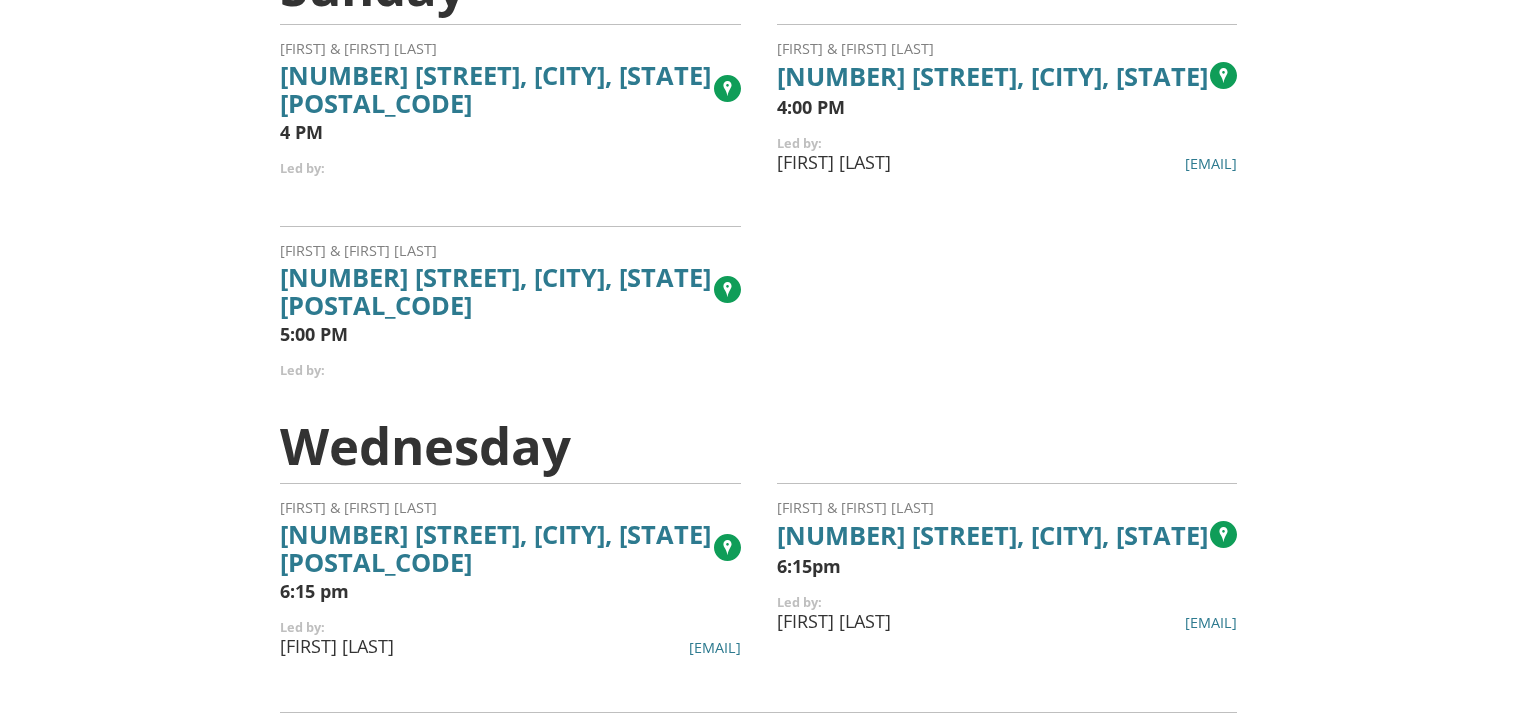 scroll, scrollTop: 340, scrollLeft: 0, axis: vertical 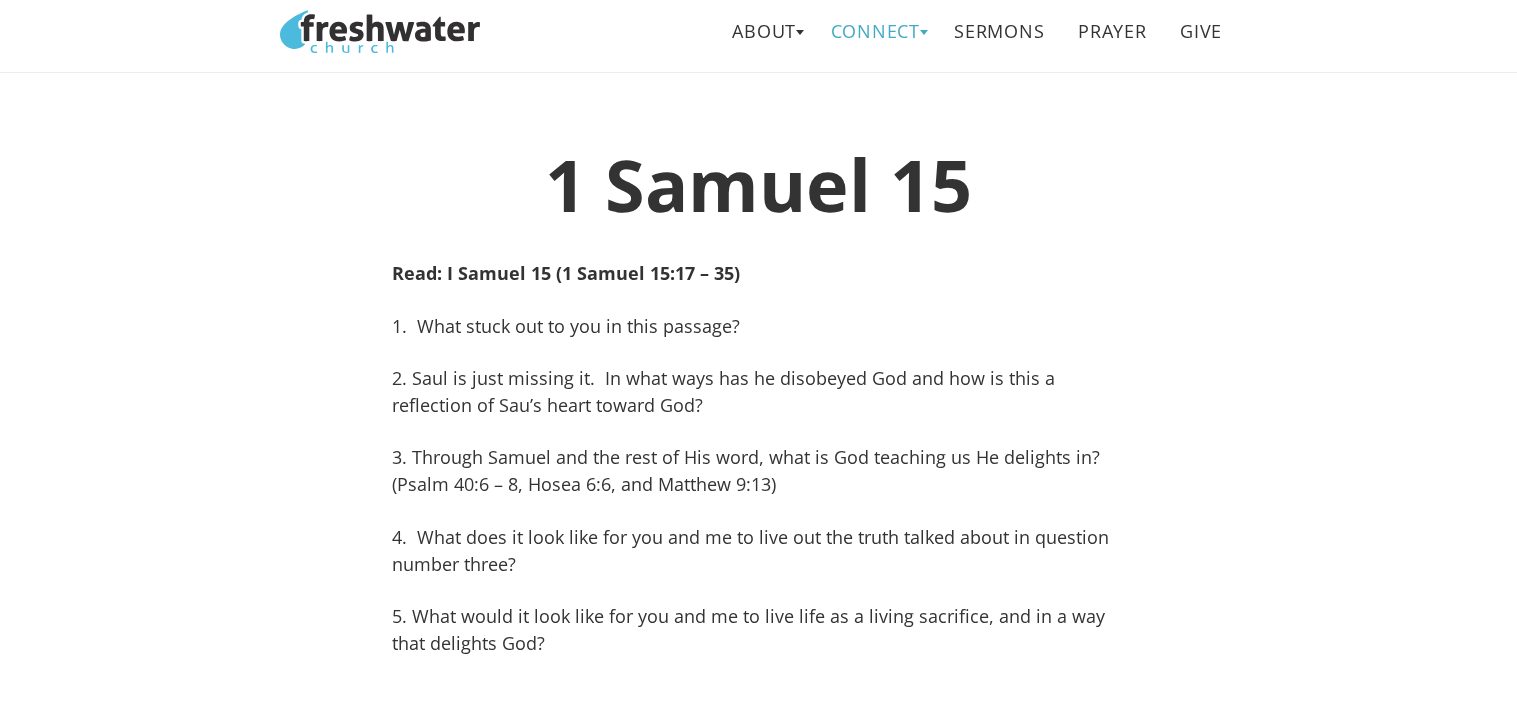 click on "Connect" at bounding box center (875, 31) 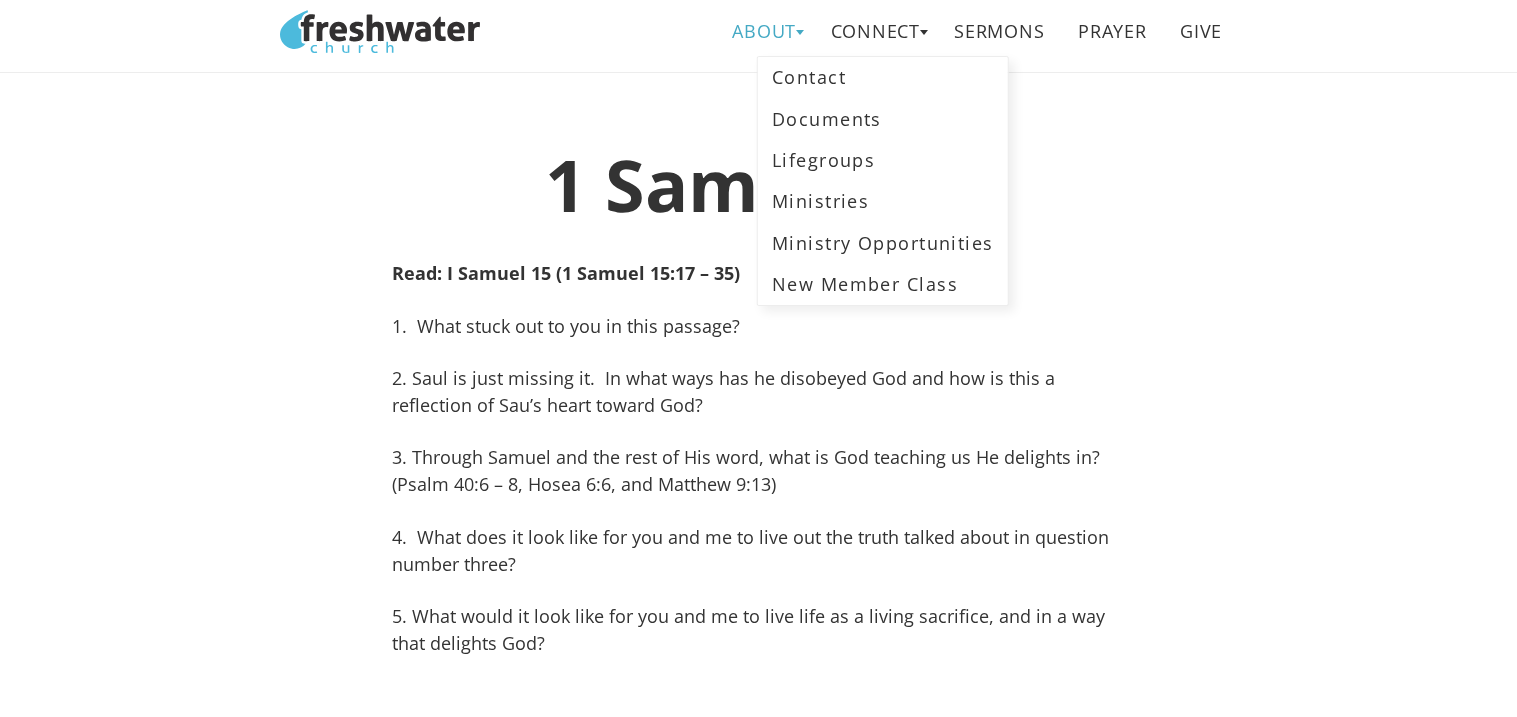 click on "About" at bounding box center (764, 31) 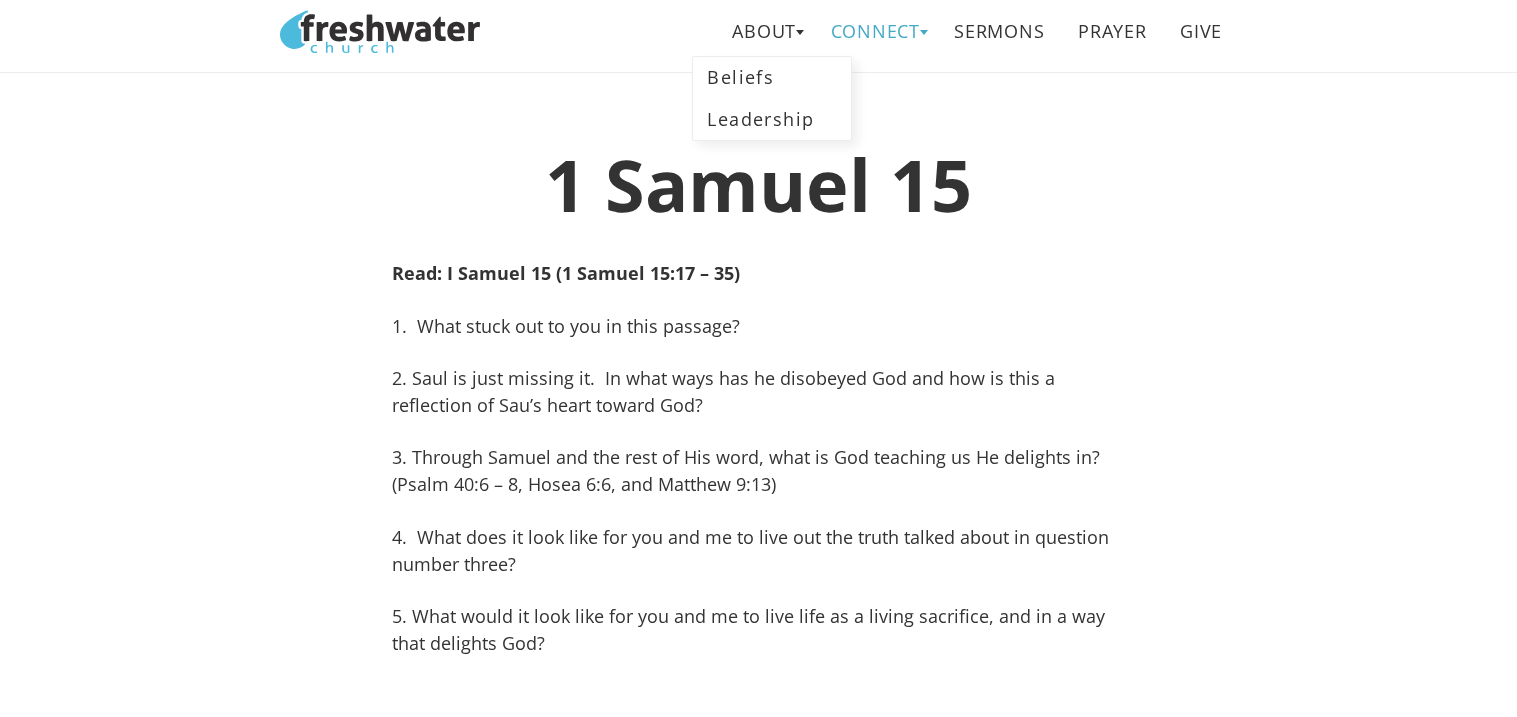 click on "Connect" at bounding box center [875, 31] 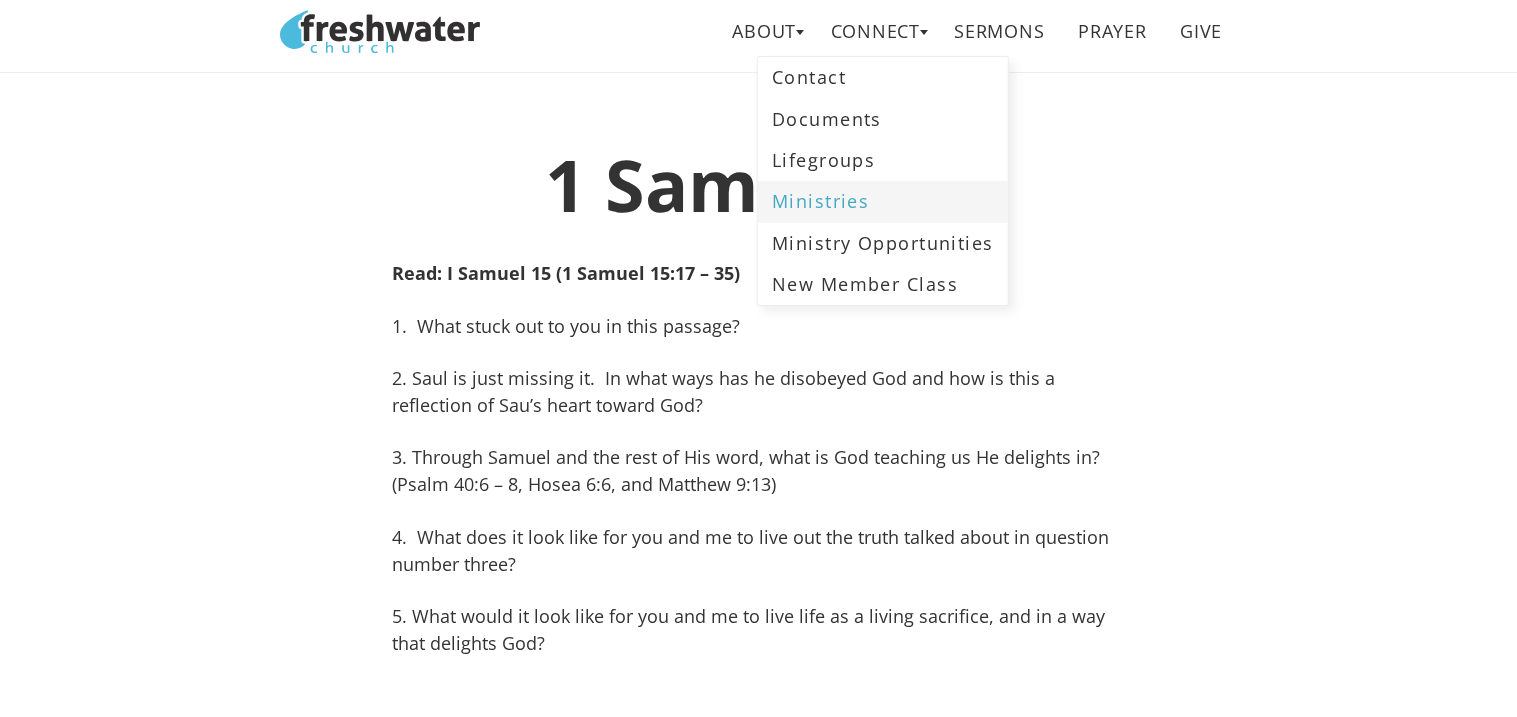 click on "Ministries" at bounding box center [883, 201] 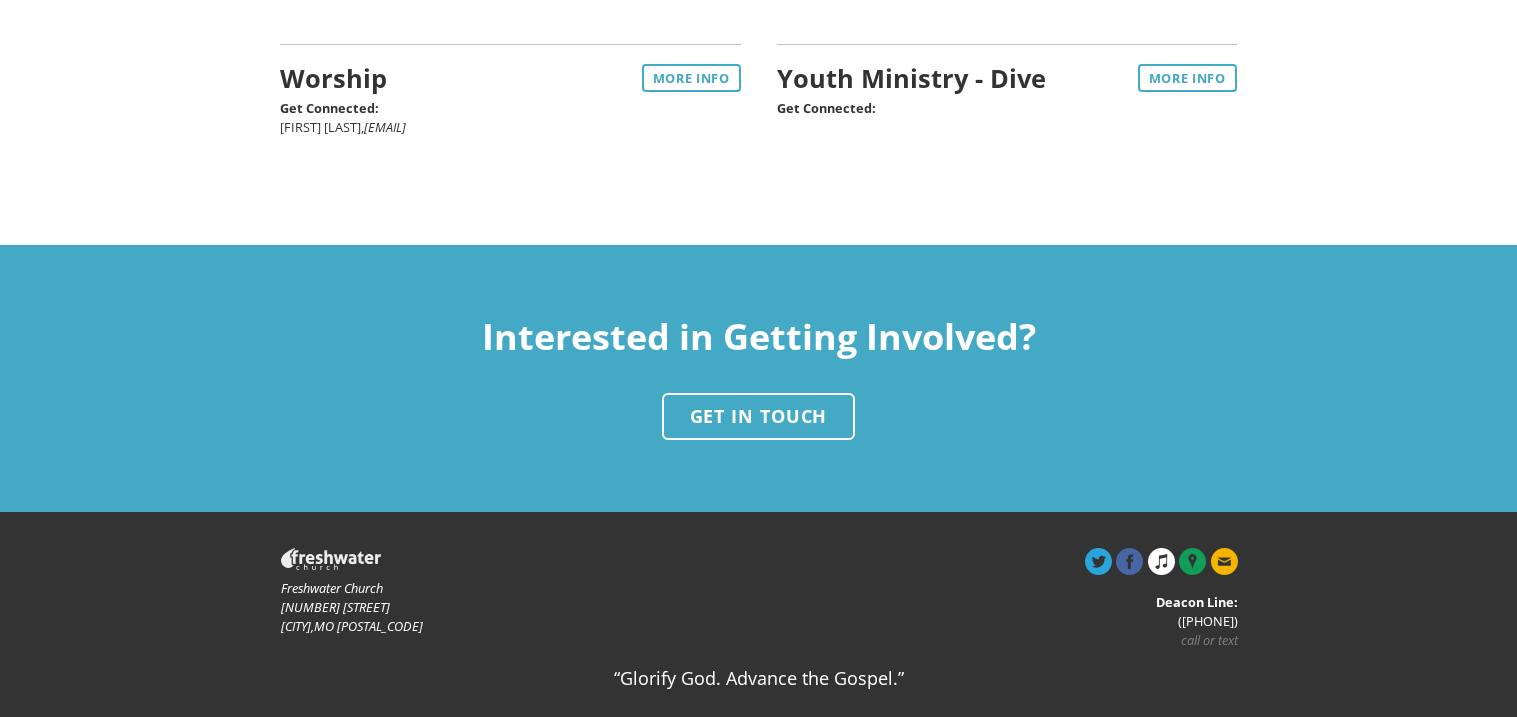 scroll, scrollTop: 0, scrollLeft: 0, axis: both 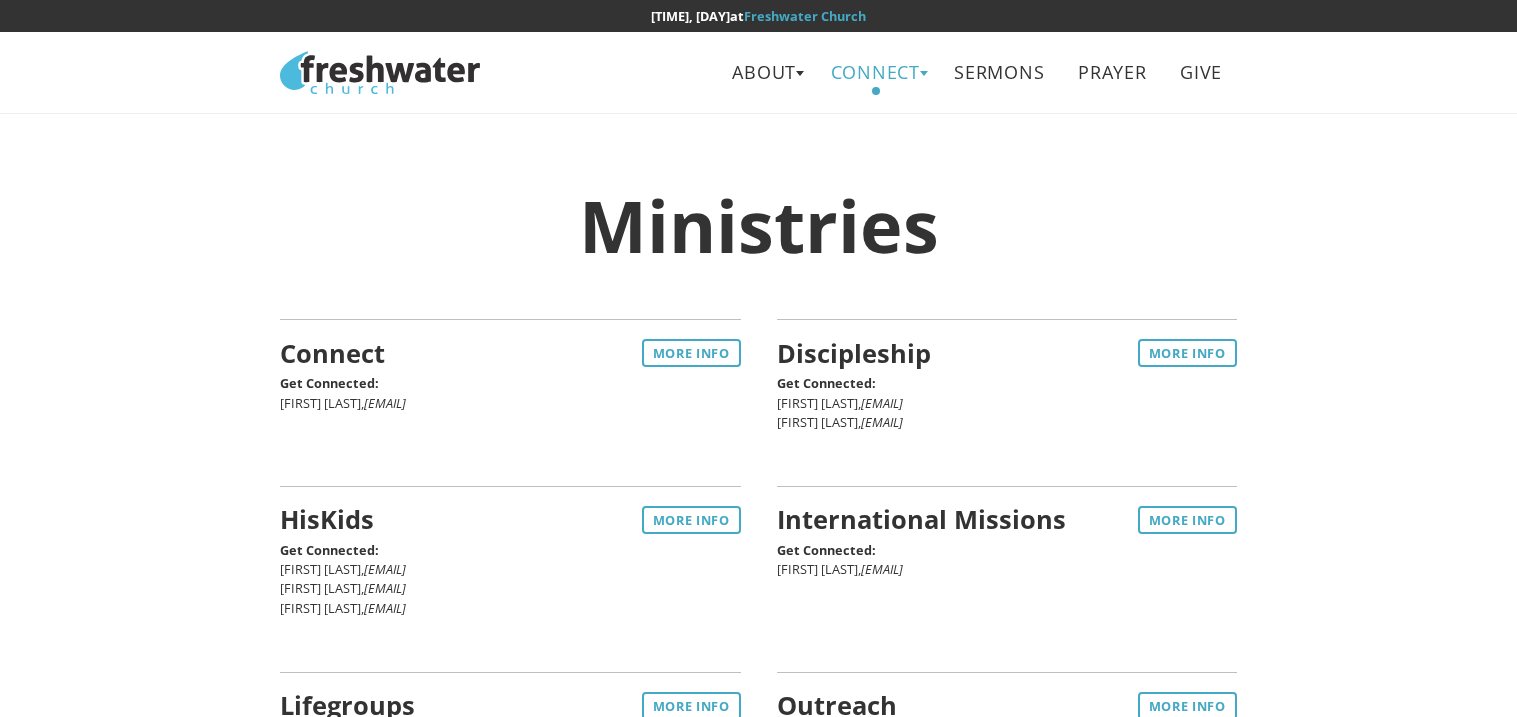 click on "Connect" at bounding box center [875, 72] 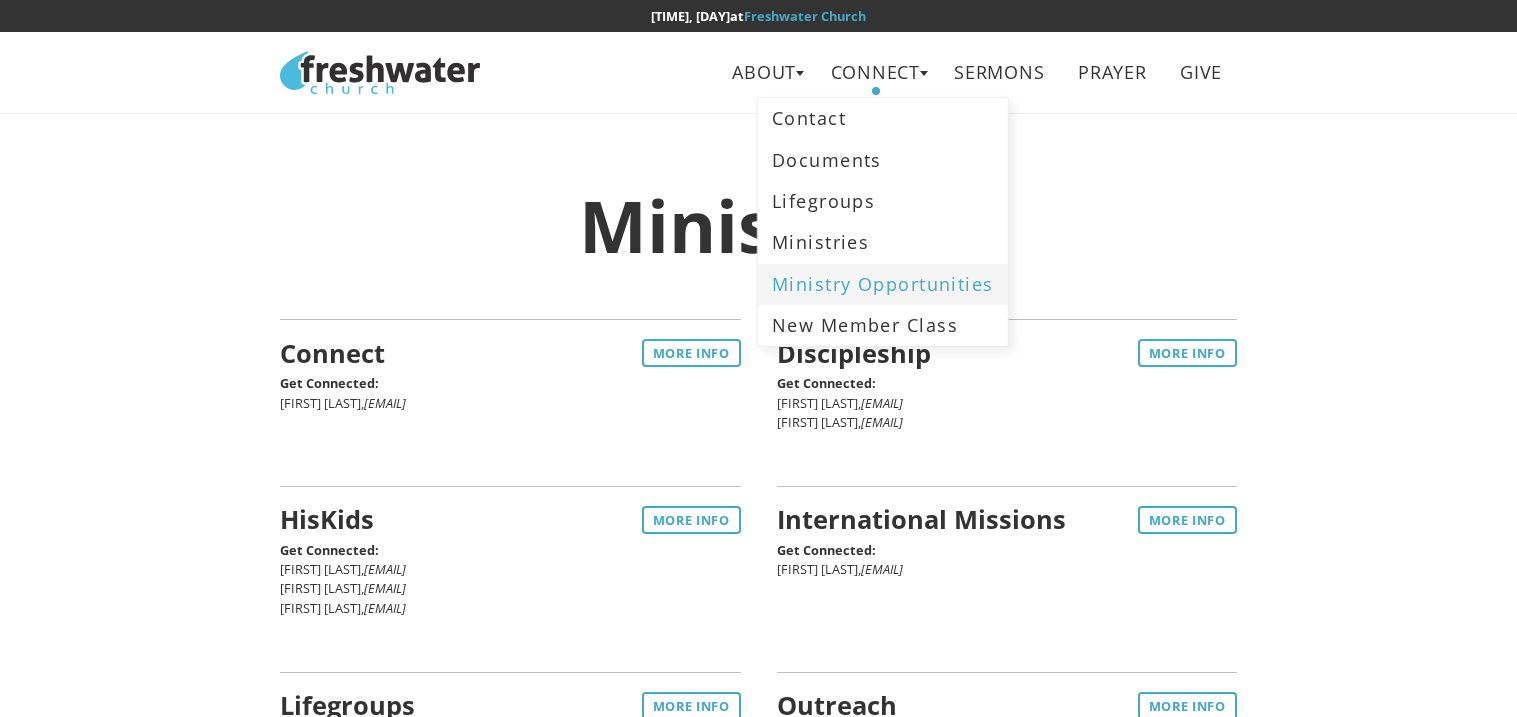 click on "Ministry Opportunities" at bounding box center [883, 284] 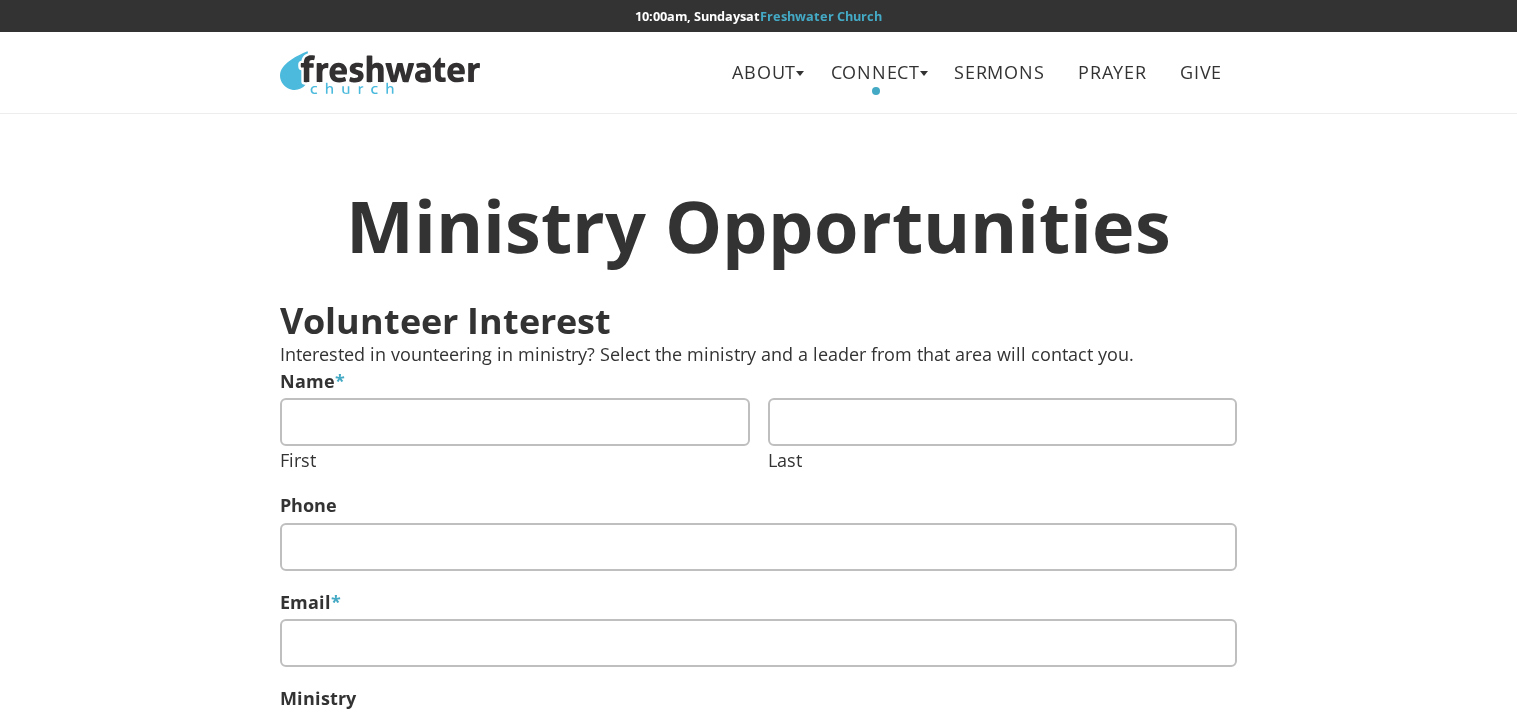 scroll, scrollTop: 0, scrollLeft: 0, axis: both 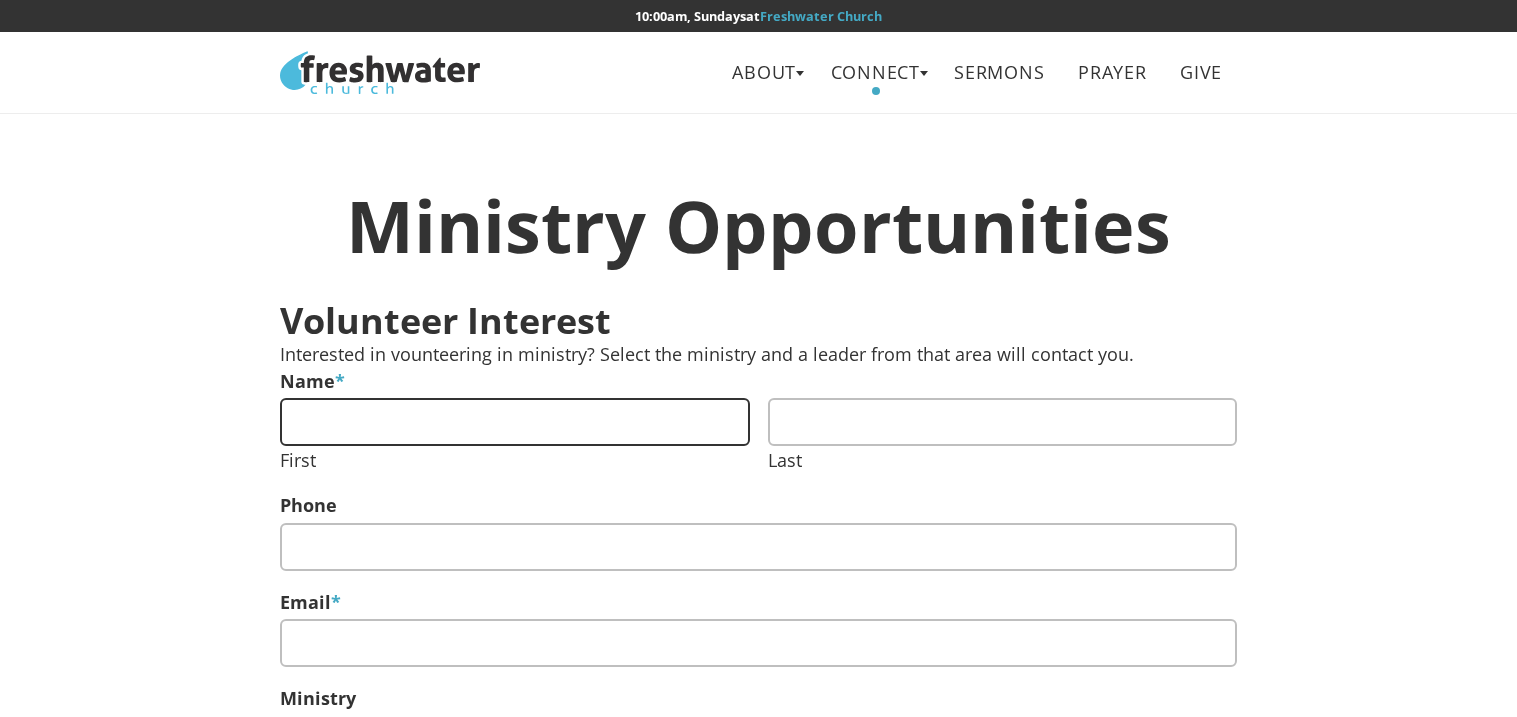 click on "First" at bounding box center [514, 421] 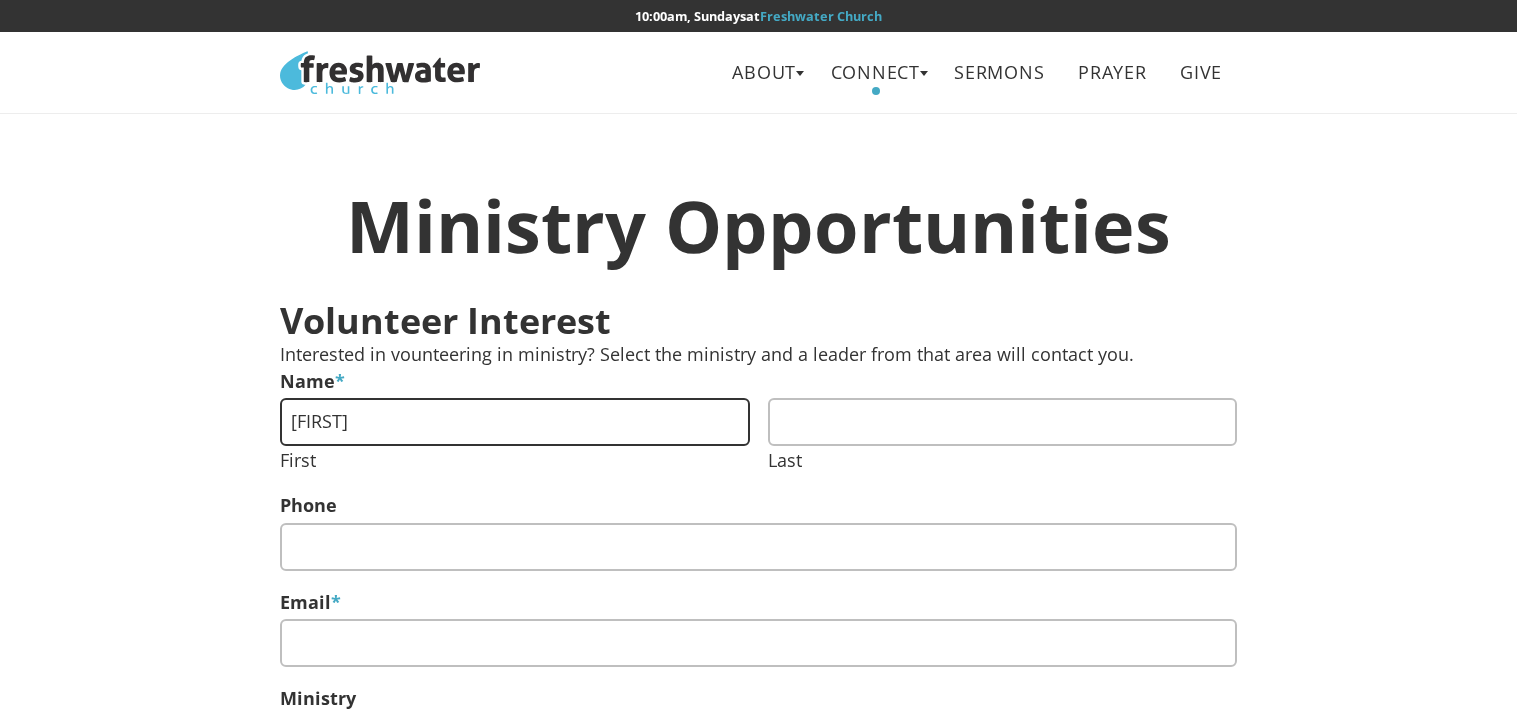 type on "Kayla" 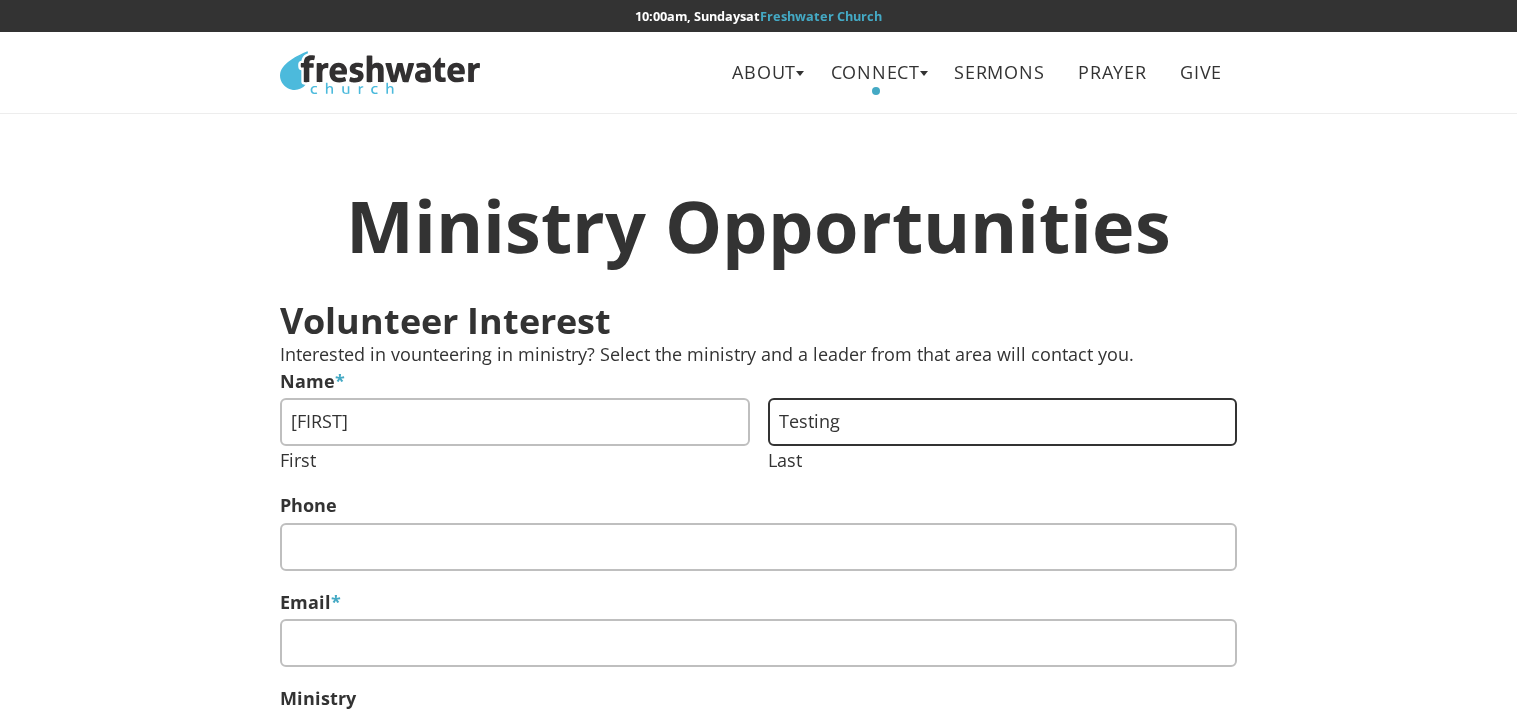 type on "Testing" 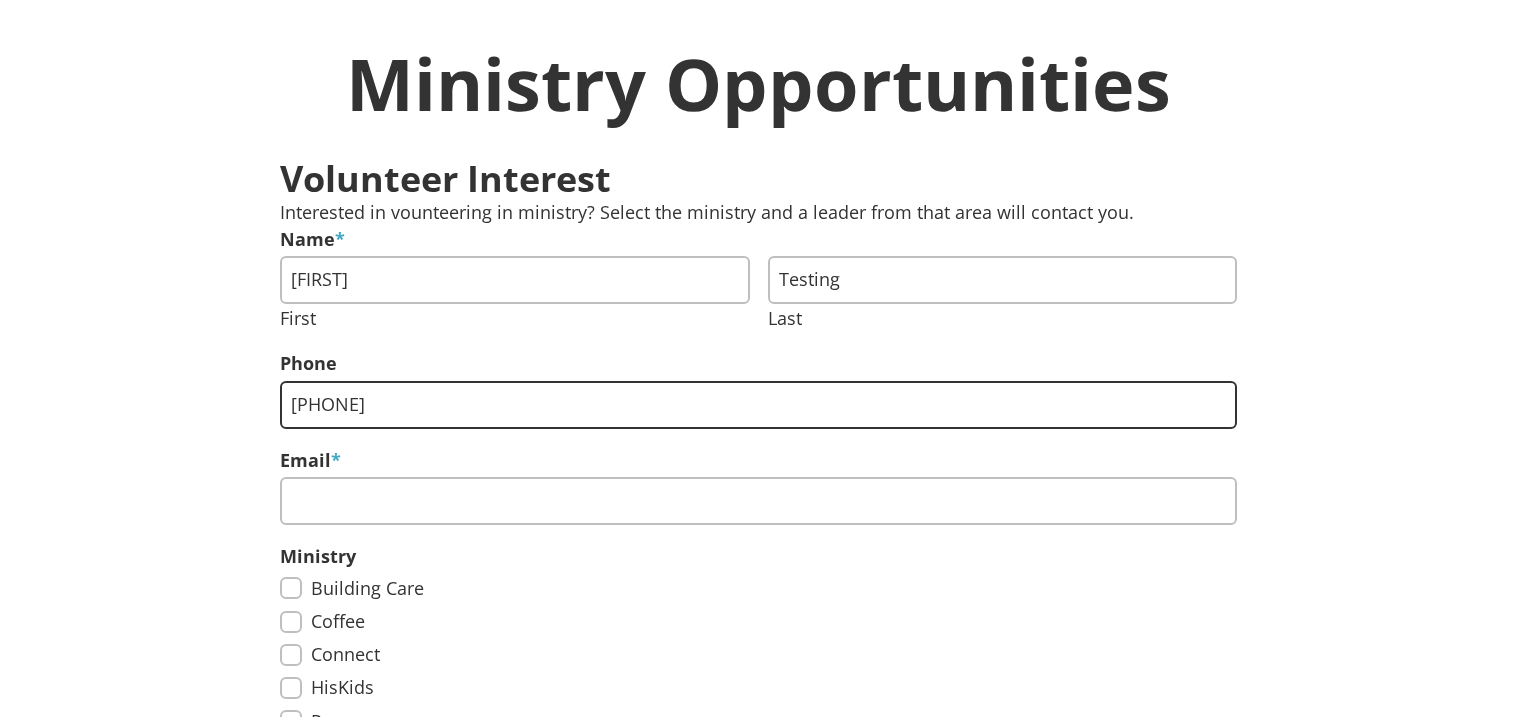 scroll, scrollTop: 146, scrollLeft: 0, axis: vertical 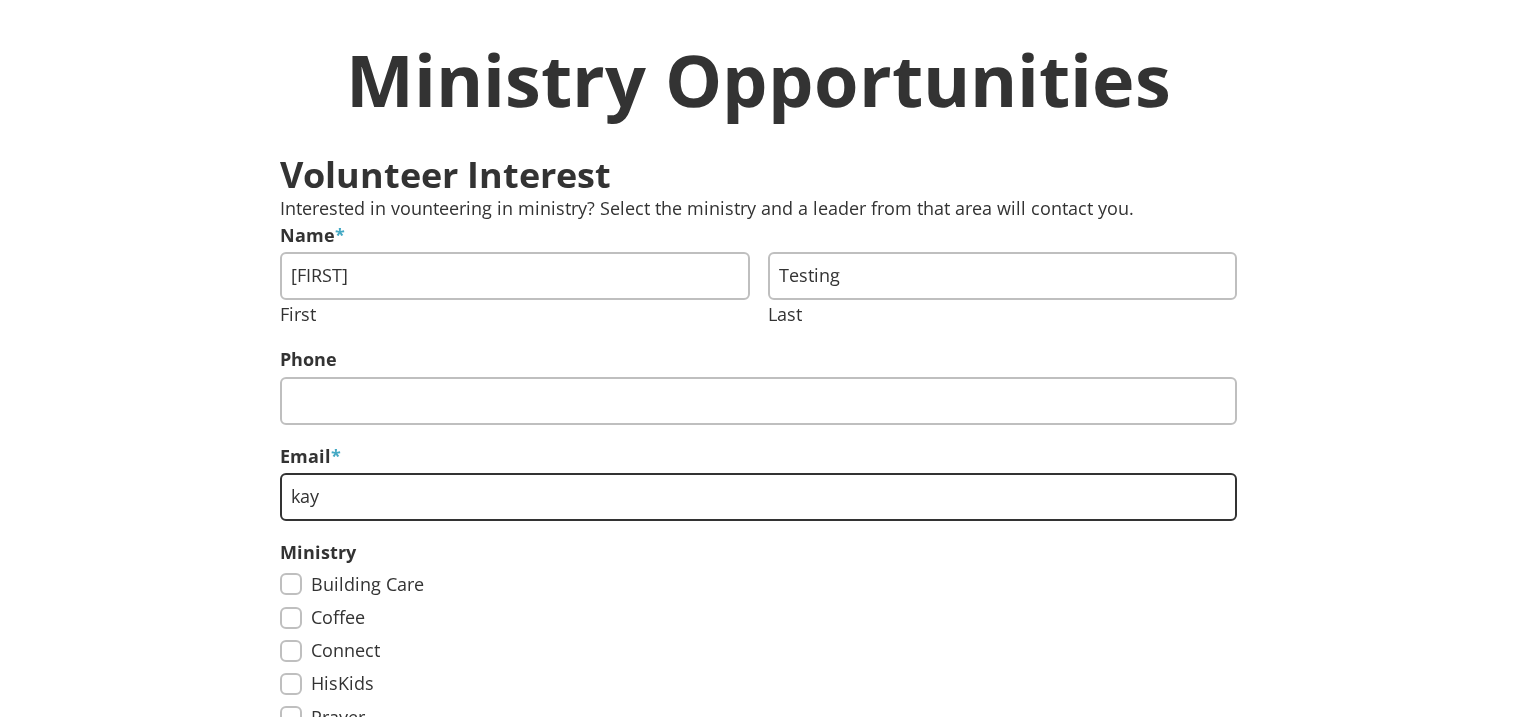 type on "kayl" 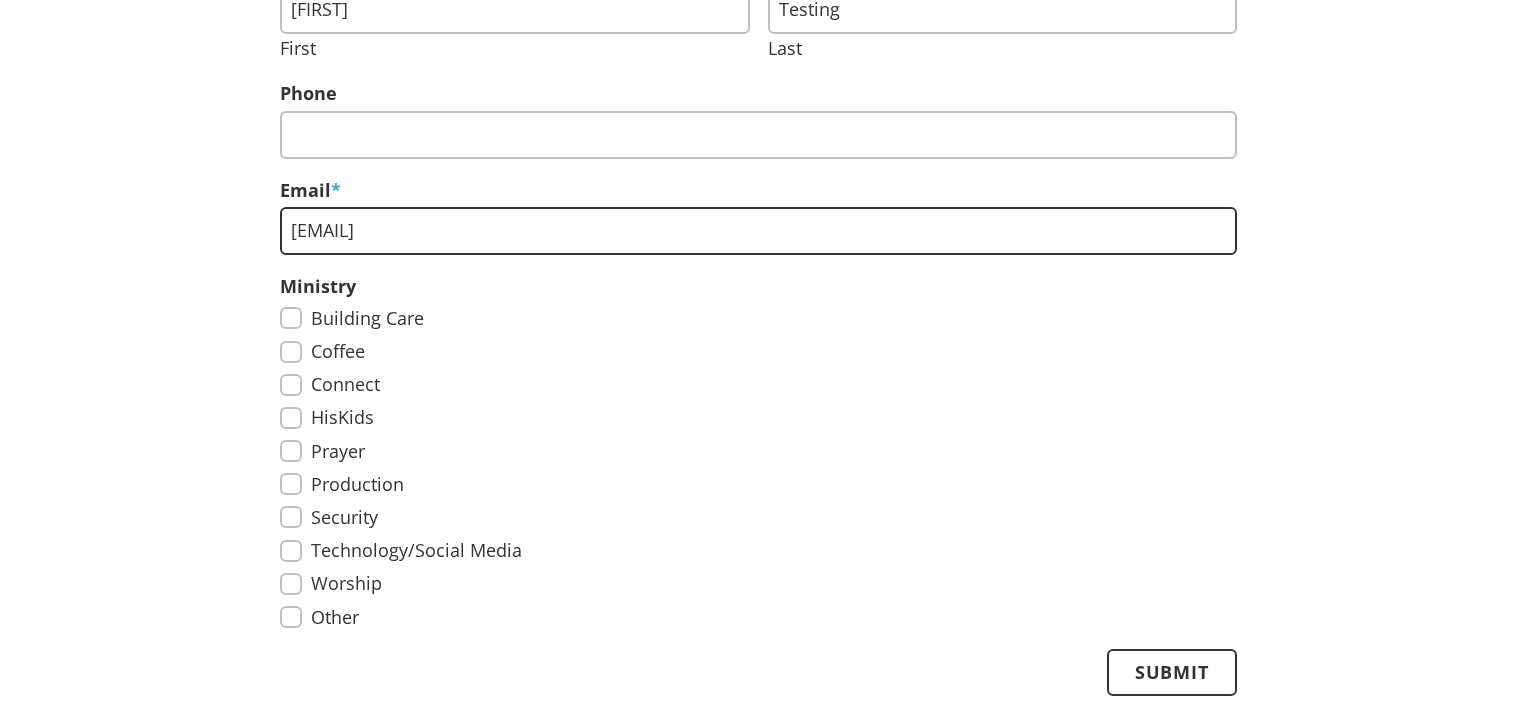 scroll, scrollTop: 423, scrollLeft: 0, axis: vertical 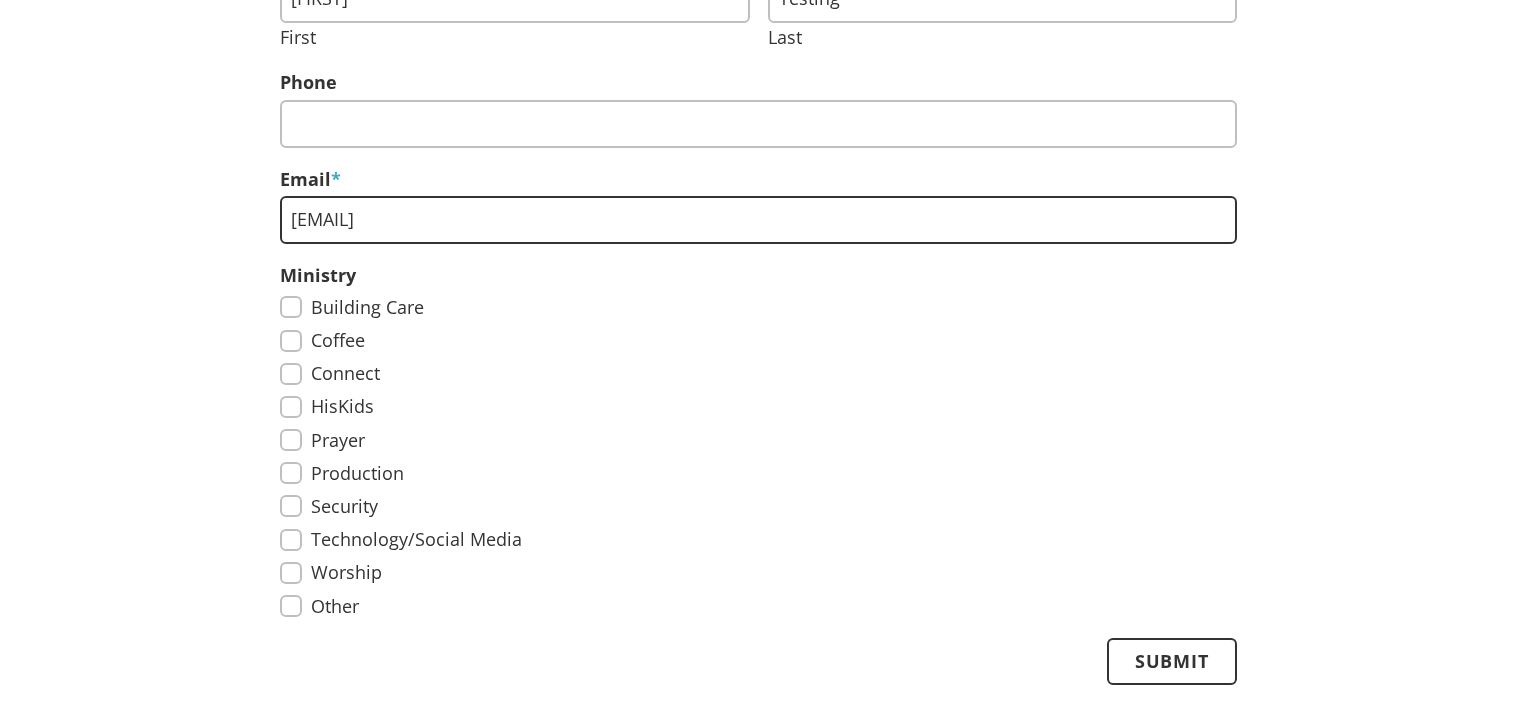 type on "Kbobeen@gmail.com" 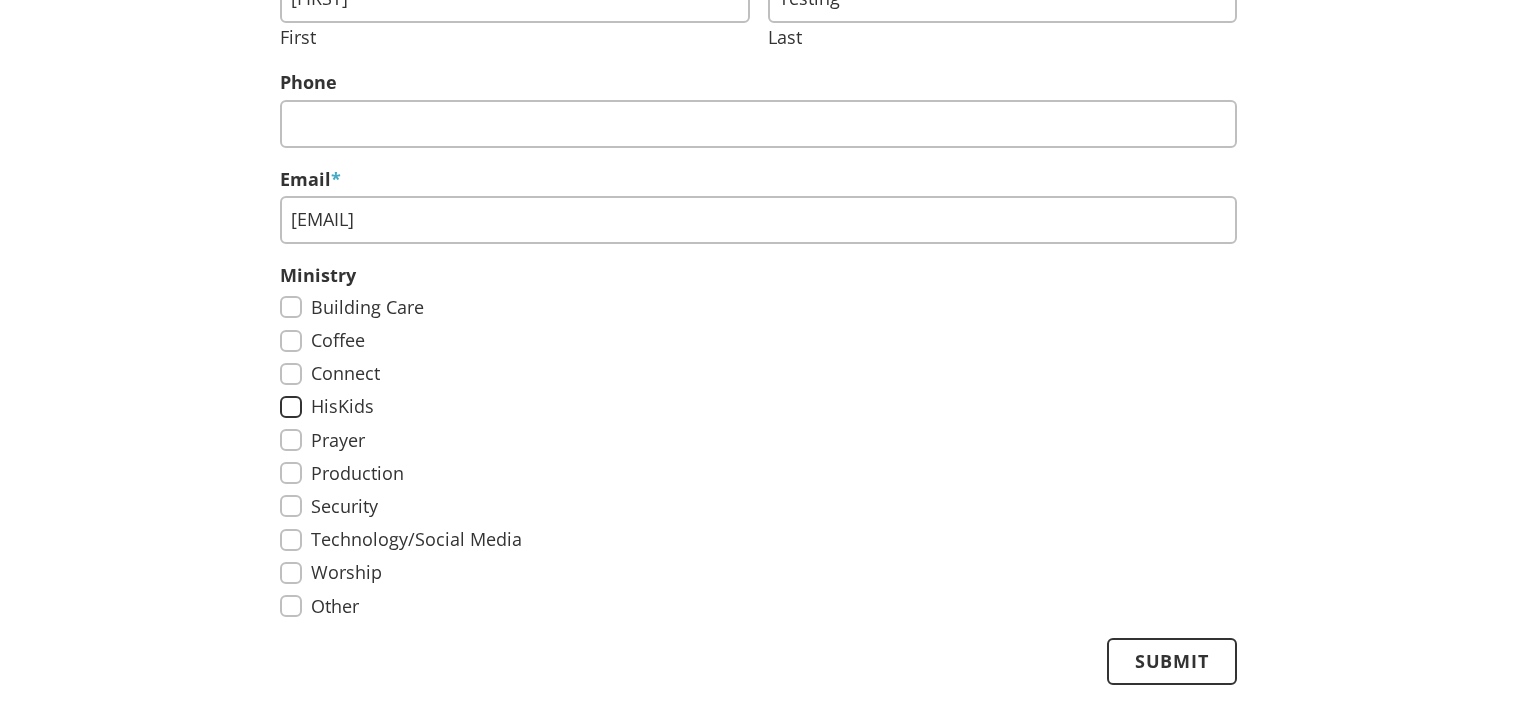 click on "HisKids" at bounding box center [291, 407] 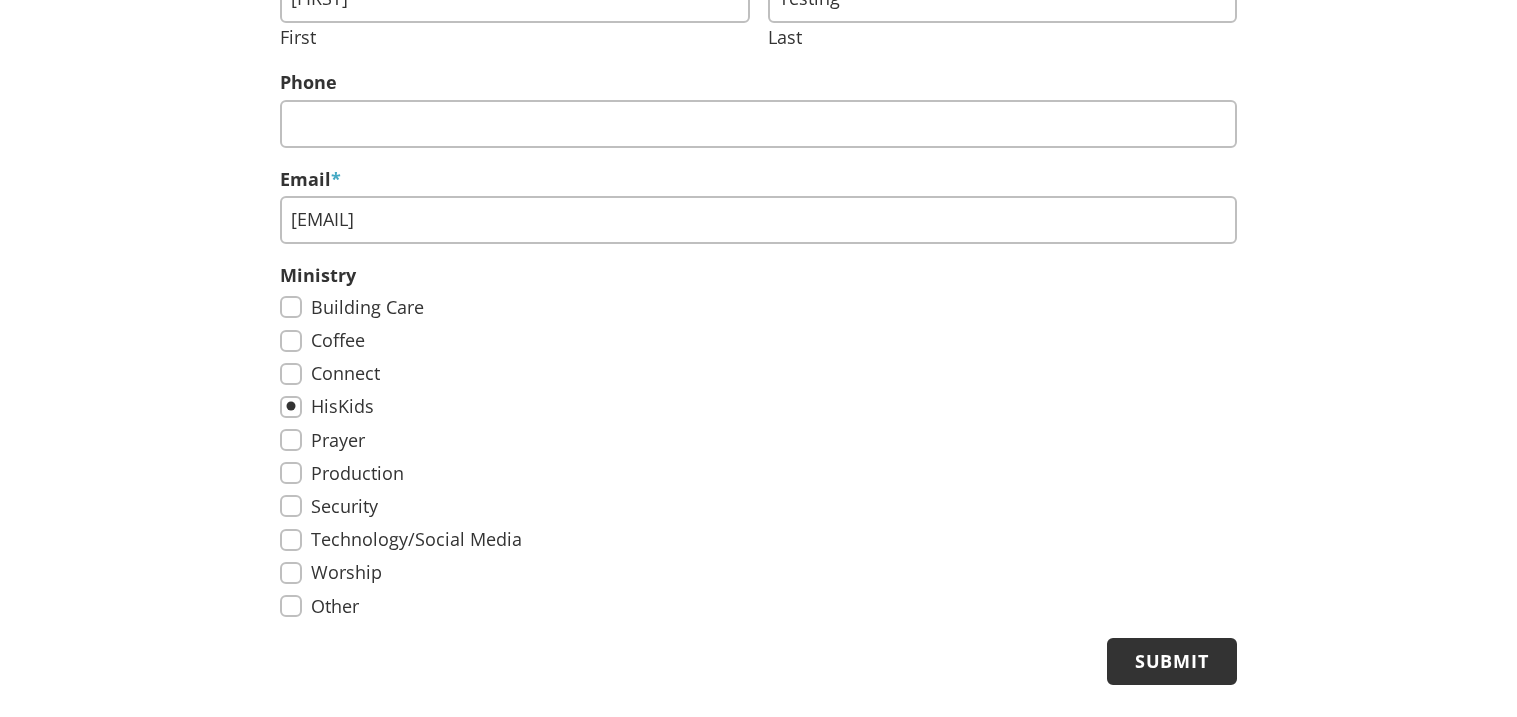 click on "Submit" at bounding box center (1171, 661) 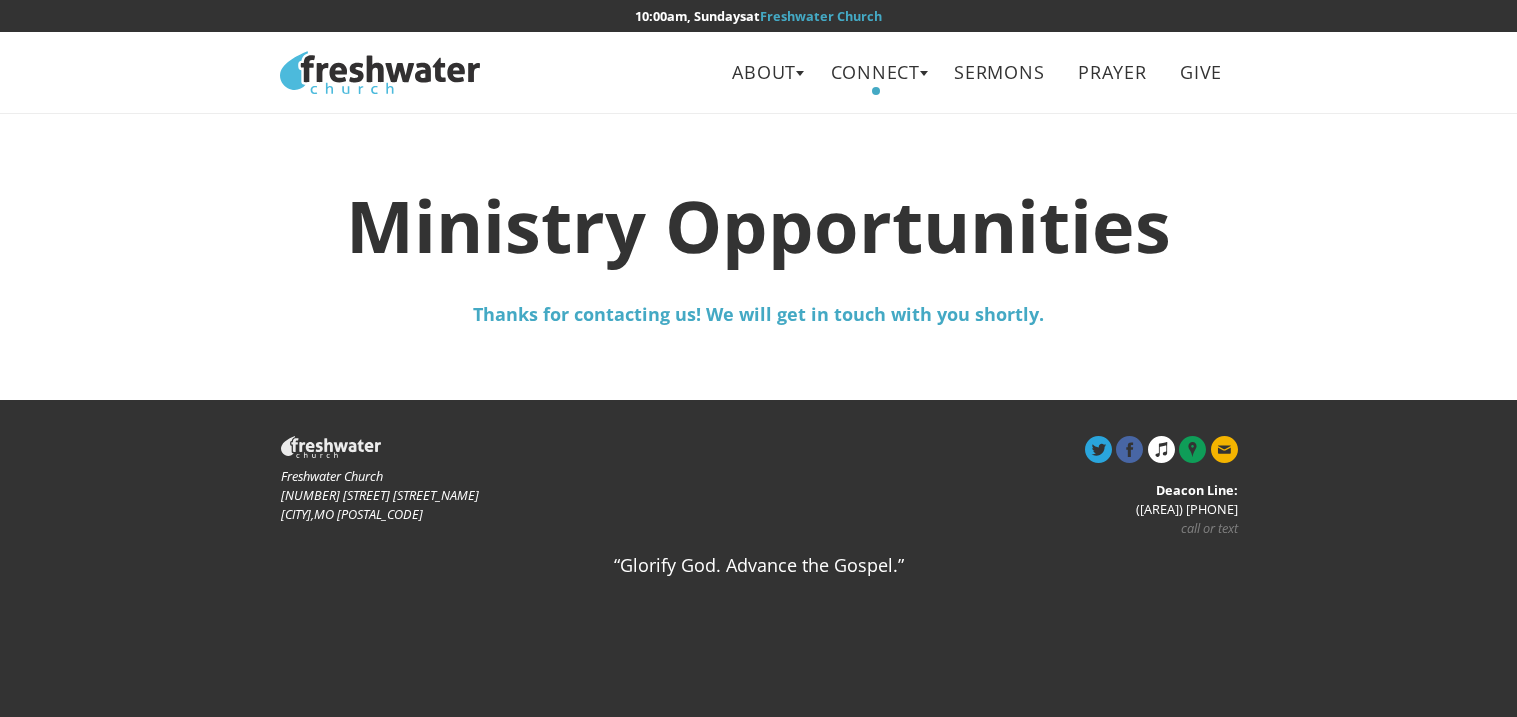 scroll, scrollTop: 0, scrollLeft: 0, axis: both 